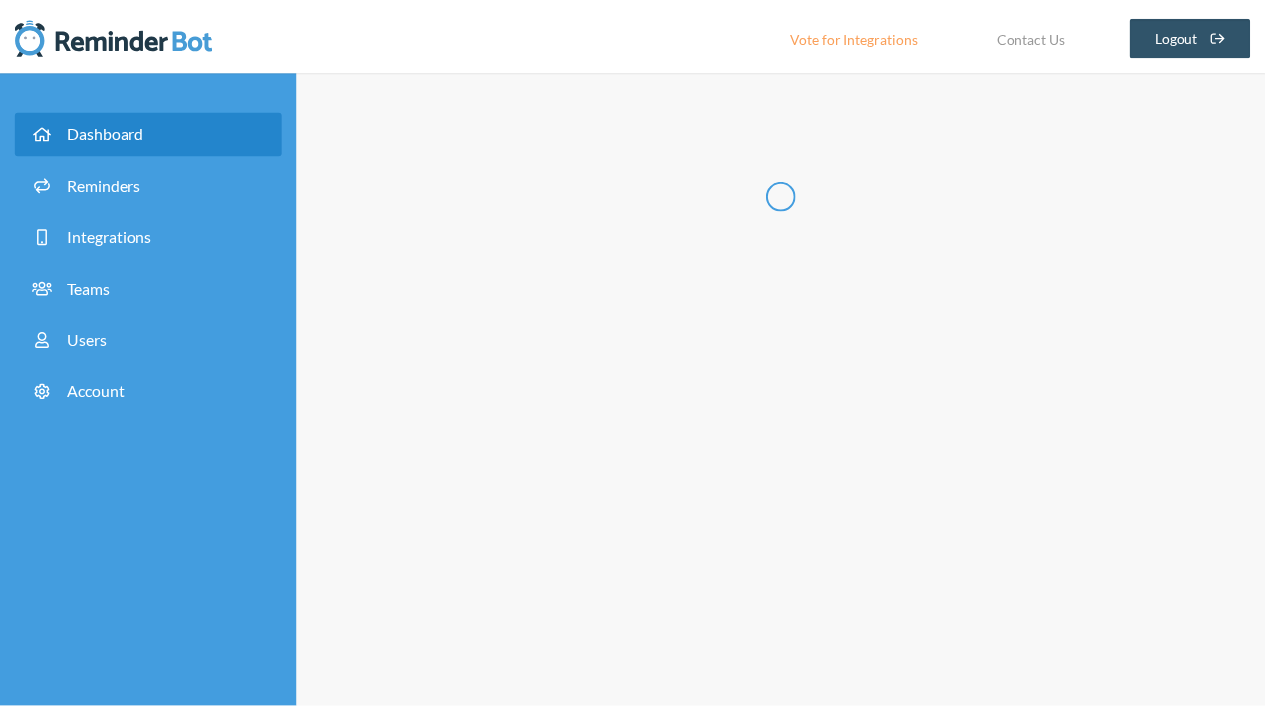 scroll, scrollTop: 0, scrollLeft: 0, axis: both 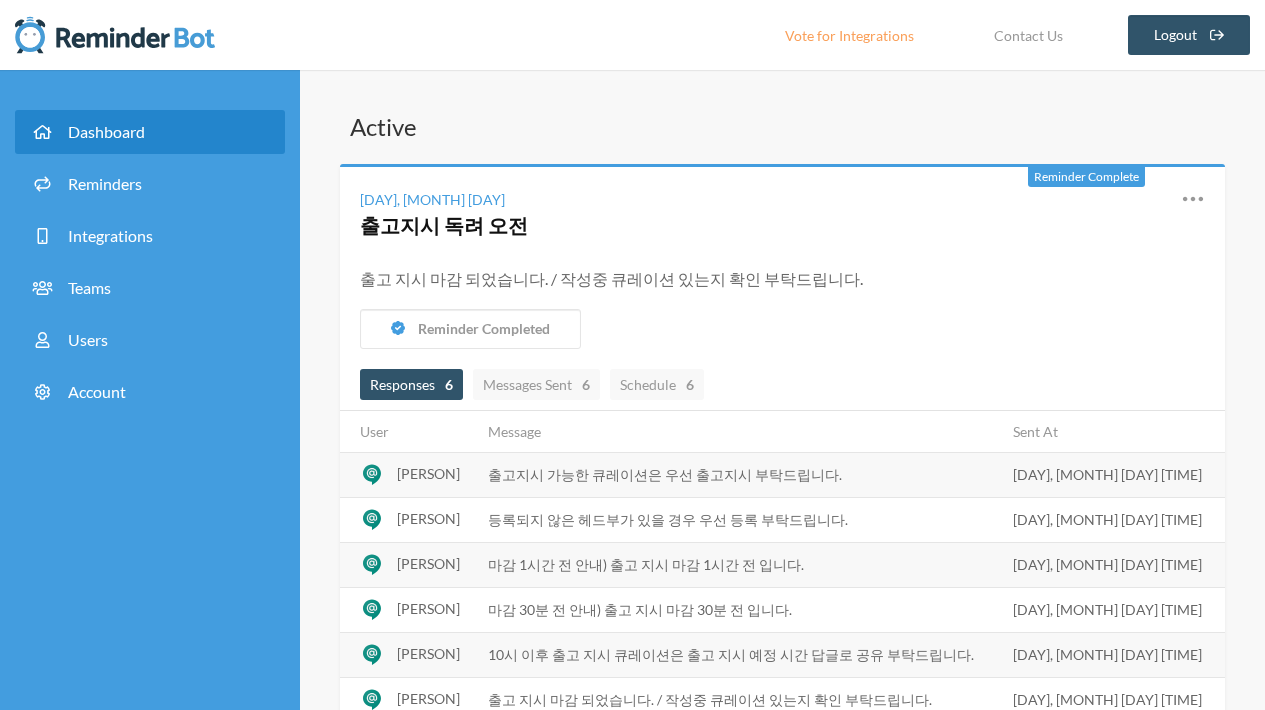 click on "Reminders" at bounding box center (150, 184) 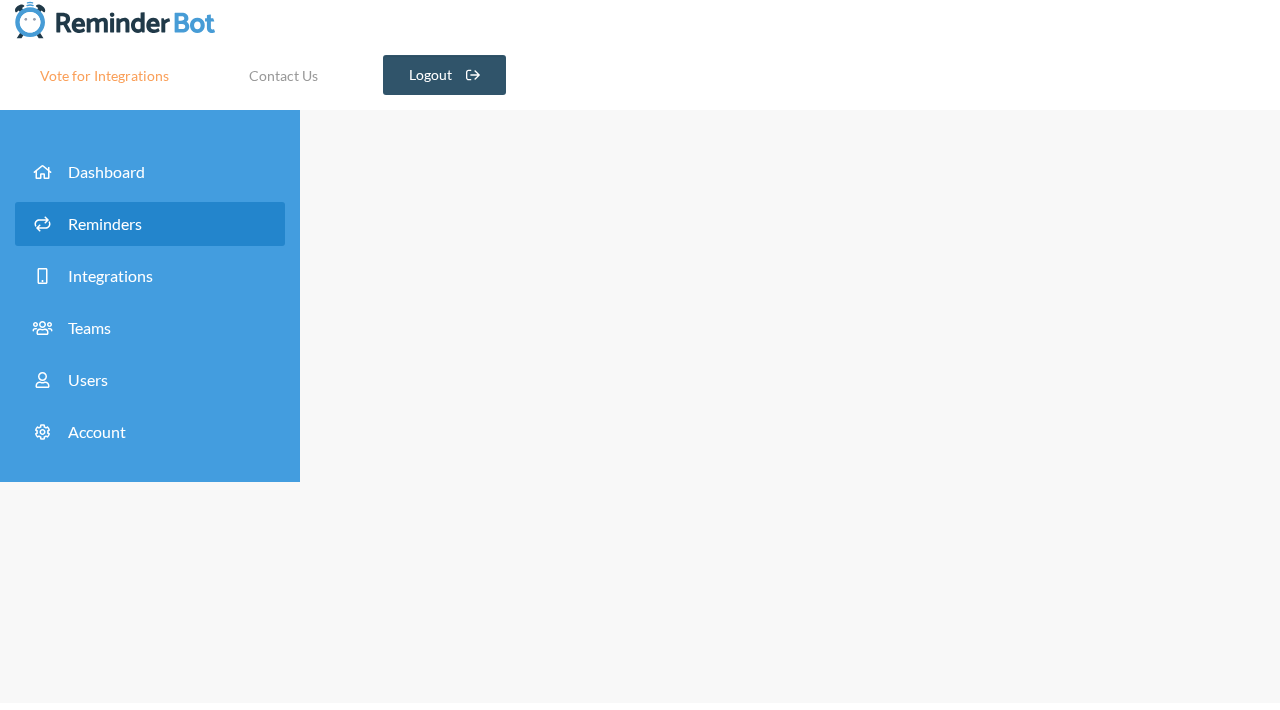 type on "대형고객사_카카오" 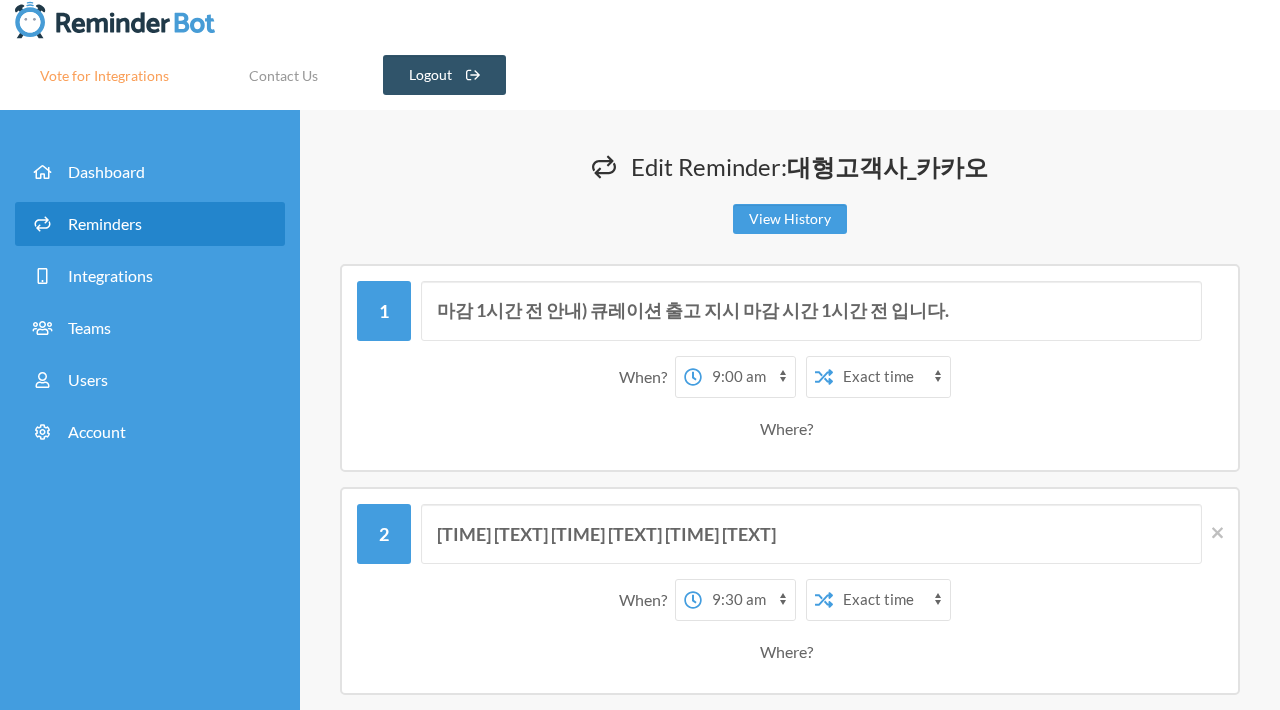 select on "spaces/AAAAGk_4Fms" 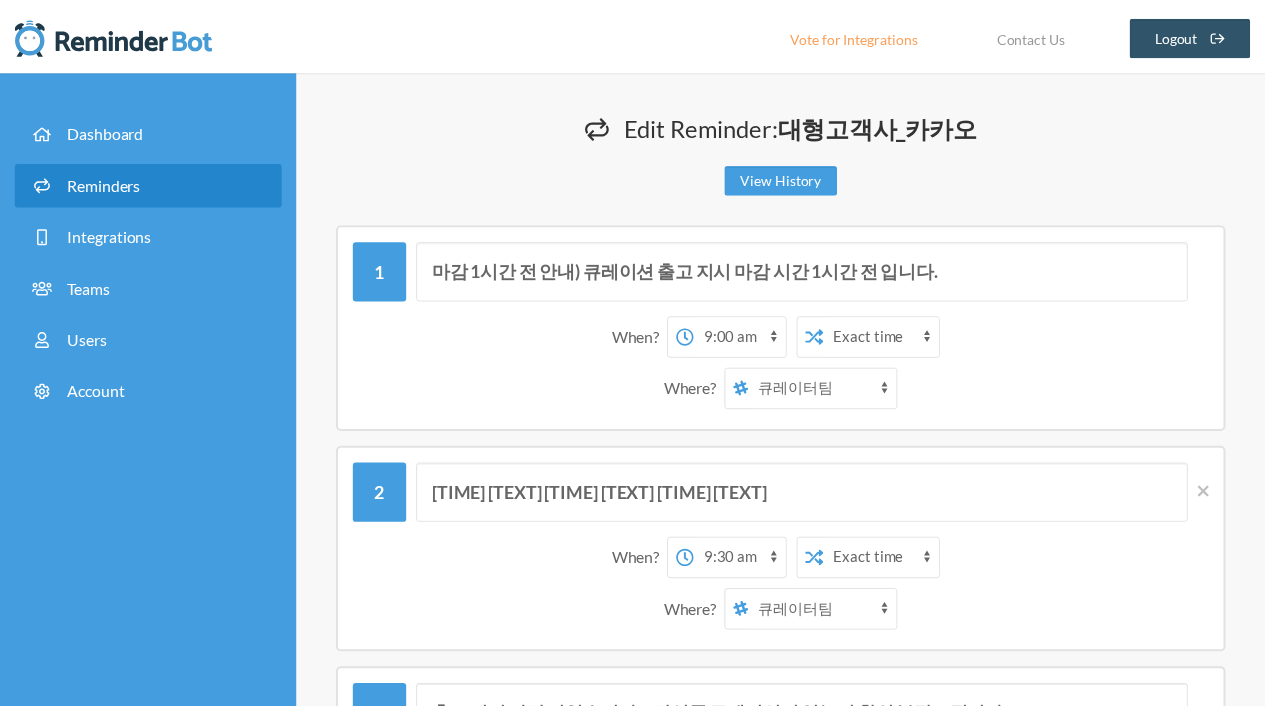 scroll, scrollTop: 0, scrollLeft: 0, axis: both 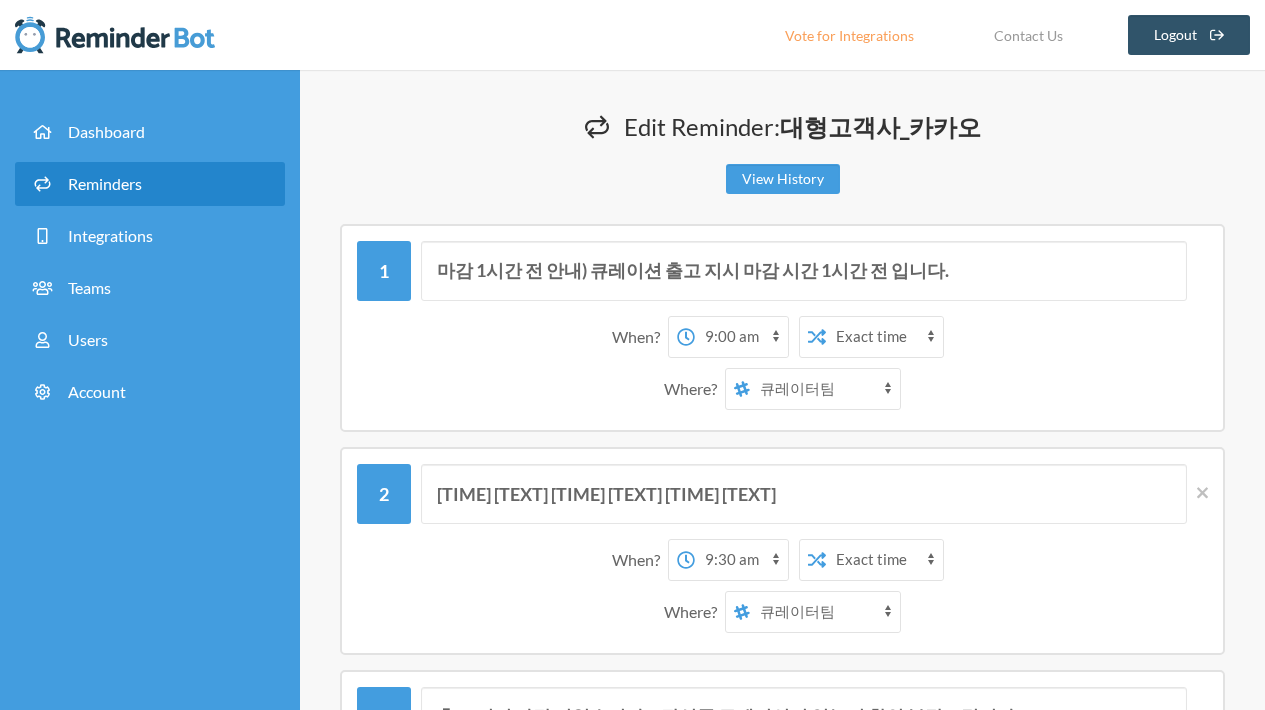 click on "[FIRST]   3PL_양지센터 3PL_양지센터_명세서&가격표 3PL_양지센터_주요 안내 사항 [구매&큐레이터팀] 선입고/추가발주 요청방 bot_test 개인업무_[FIRST] [LAST] 대형고객사_카카오 배송관리 - 물류팀 내부 채널 배송관리-큐레이터/영업 배송일정팀 [FIRST] [LAST] [FIRST] [LAST]_업무정리 재고확인 큐레이터팀 현대중공업(임시)" at bounding box center [825, 389] 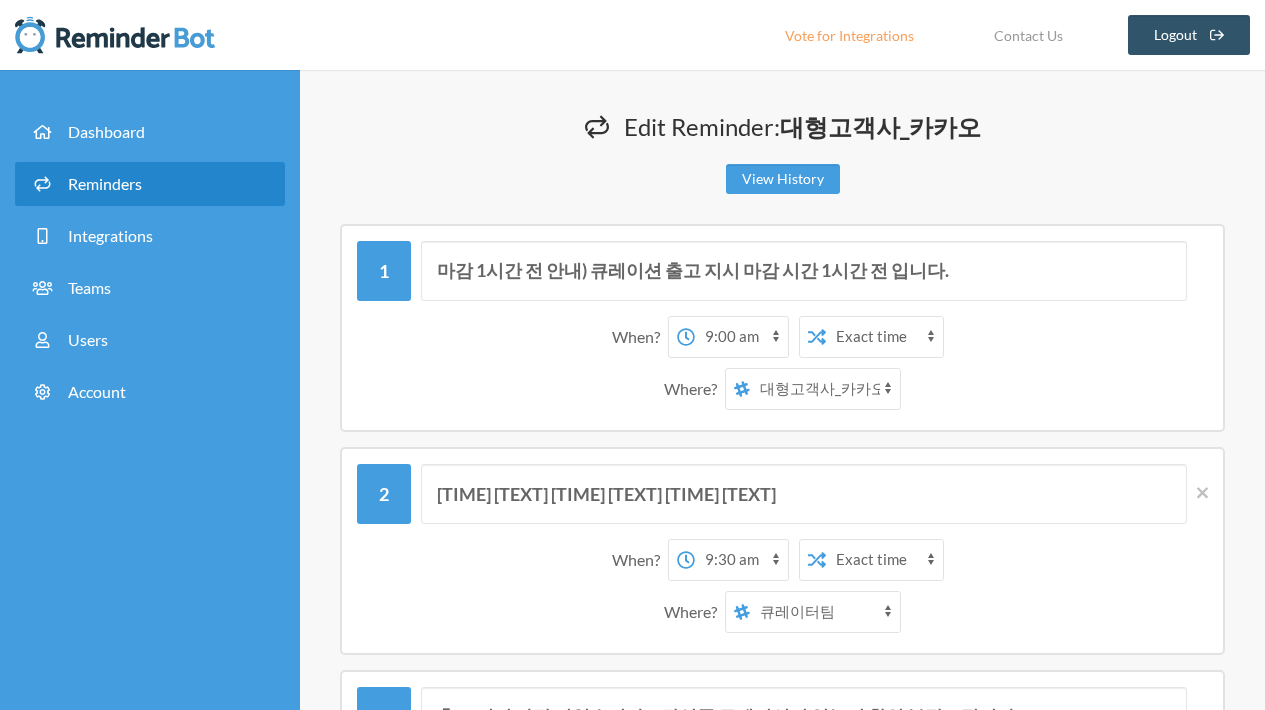 click on "[FIRST]   3PL_양지센터 3PL_양지센터_명세서&가격표 3PL_양지센터_주요 안내 사항 [구매&큐레이터팀] 선입고/추가발주 요청방 bot_test 개인업무_[FIRST] [LAST] 대형고객사_카카오 배송관리 - 물류팀 내부 채널 배송관리-큐레이터/영업 배송일정팀 [FIRST] [LAST] [FIRST] [LAST]_업무정리 재고확인 큐레이터팀 현대중공업(임시)" at bounding box center [825, 389] 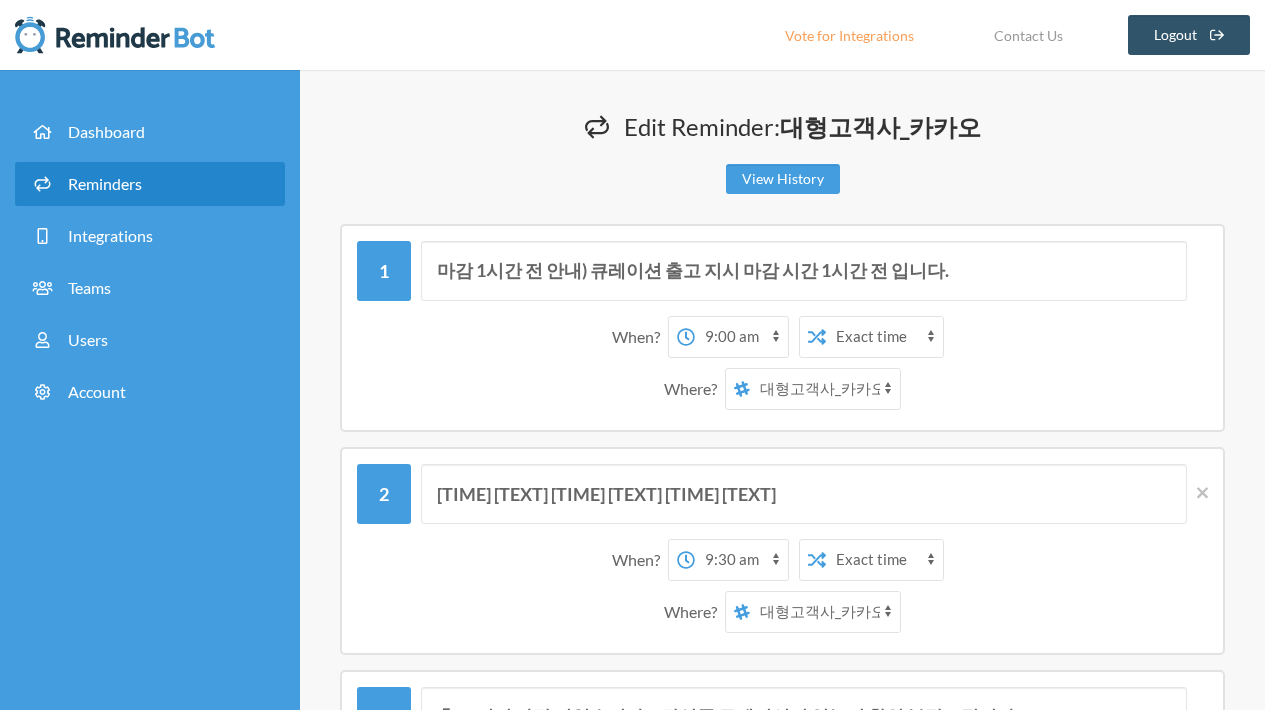click on "[FIRST]   3PL_양지센터 3PL_양지센터_명세서&가격표 3PL_양지센터_주요 안내 사항 [구매&큐레이터팀] 선입고/추가발주 요청방 bot_test 개인업무_[FIRST] [LAST] 대형고객사_카카오 배송관리 - 물류팀 내부 채널 배송관리-큐레이터/영업 배송일정팀 [FIRST] [LAST] [FIRST] [LAST]_업무정리 재고확인 큐레이터팀 현대중공업(임시)" at bounding box center [825, 612] 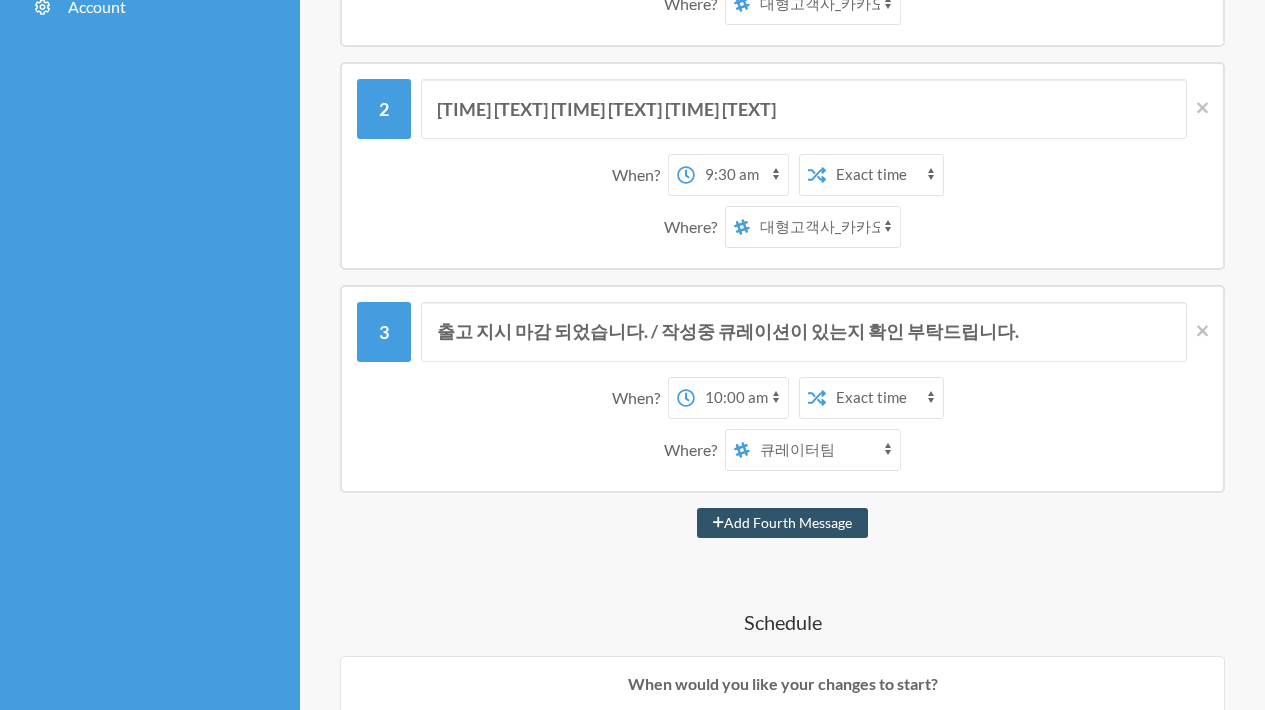 scroll, scrollTop: 389, scrollLeft: 0, axis: vertical 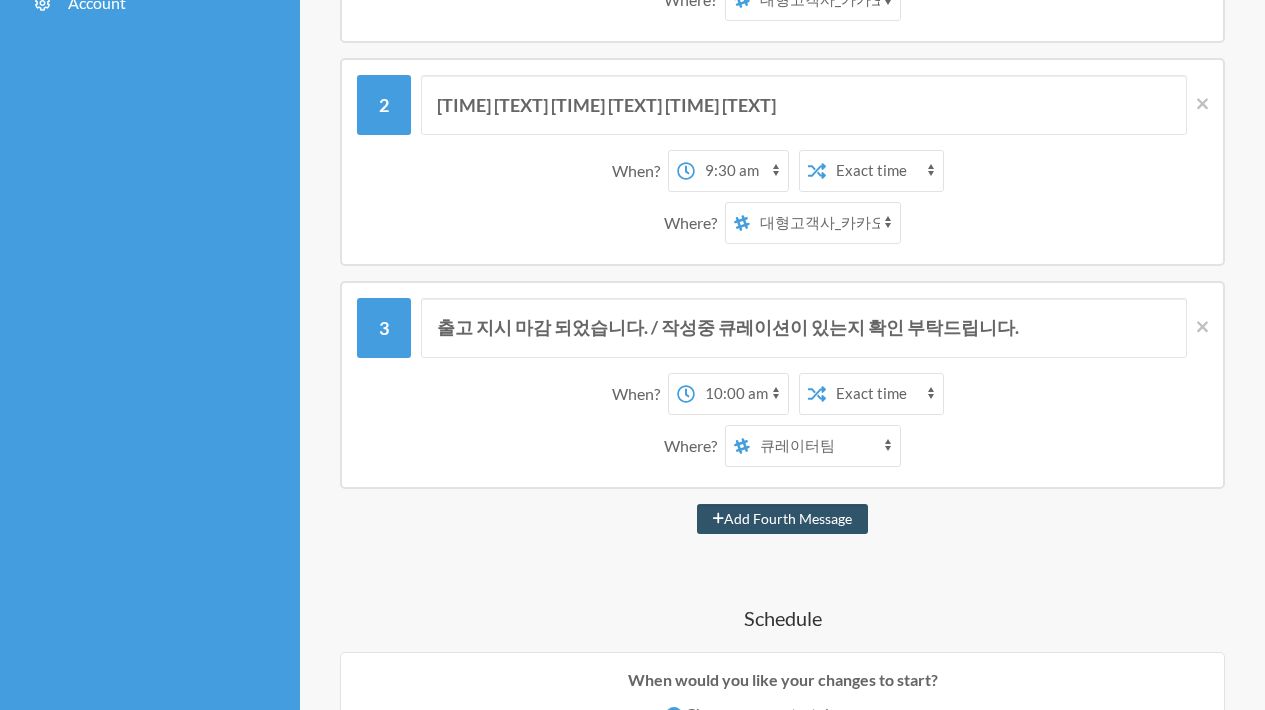 click on "[FIRST]   3PL_양지센터 3PL_양지센터_명세서&가격표 3PL_양지센터_주요 안내 사항 [구매&큐레이터팀] 선입고/추가발주 요청방 bot_test 개인업무_[FIRST] [LAST] 대형고객사_카카오 배송관리 - 물류팀 내부 채널 배송관리-큐레이터/영업 배송일정팀 [FIRST] [LAST] [FIRST] [LAST]_업무정리 재고확인 큐레이터팀 현대중공업(임시)" at bounding box center [825, 446] 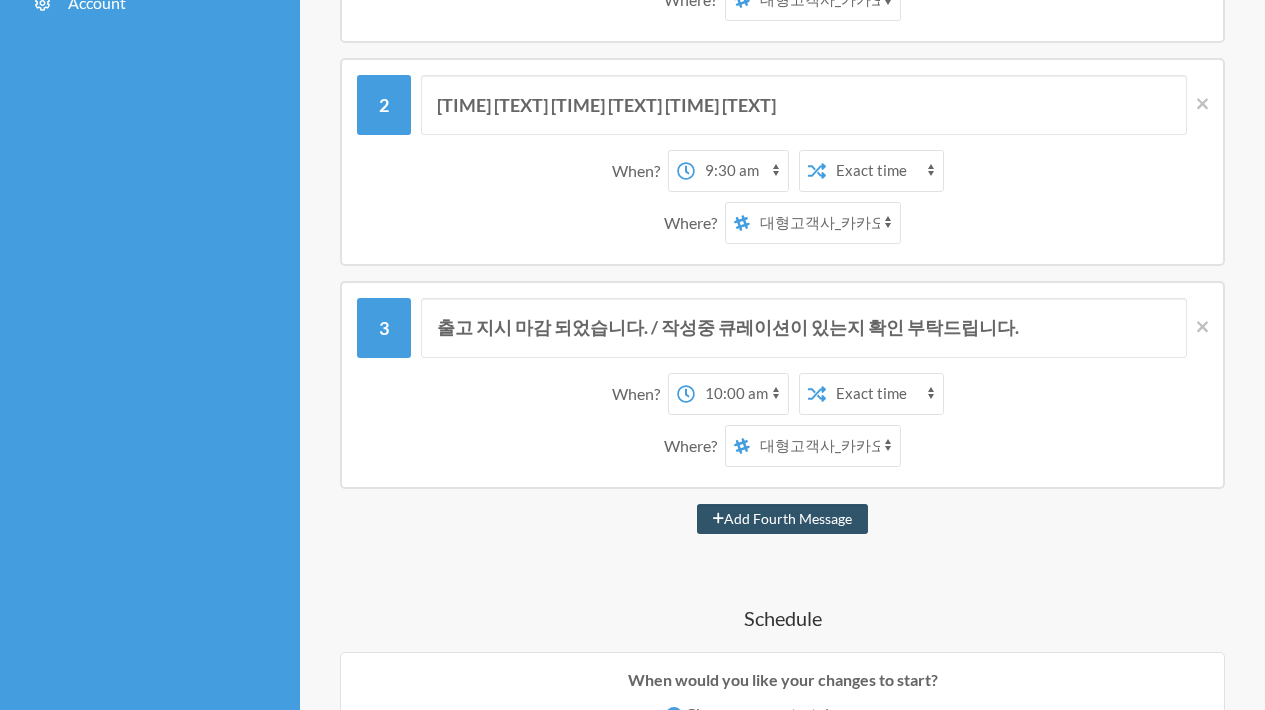 click on "[FIRST]   3PL_양지센터 3PL_양지센터_명세서&가격표 3PL_양지센터_주요 안내 사항 [구매&큐레이터팀] 선입고/추가발주 요청방 bot_test 개인업무_[FIRST] [LAST] 대형고객사_카카오 배송관리 - 물류팀 내부 채널 배송관리-큐레이터/영업 배송일정팀 [FIRST] [LAST] [FIRST] [LAST]_업무정리 재고확인 큐레이터팀 현대중공업(임시)" at bounding box center (825, 446) 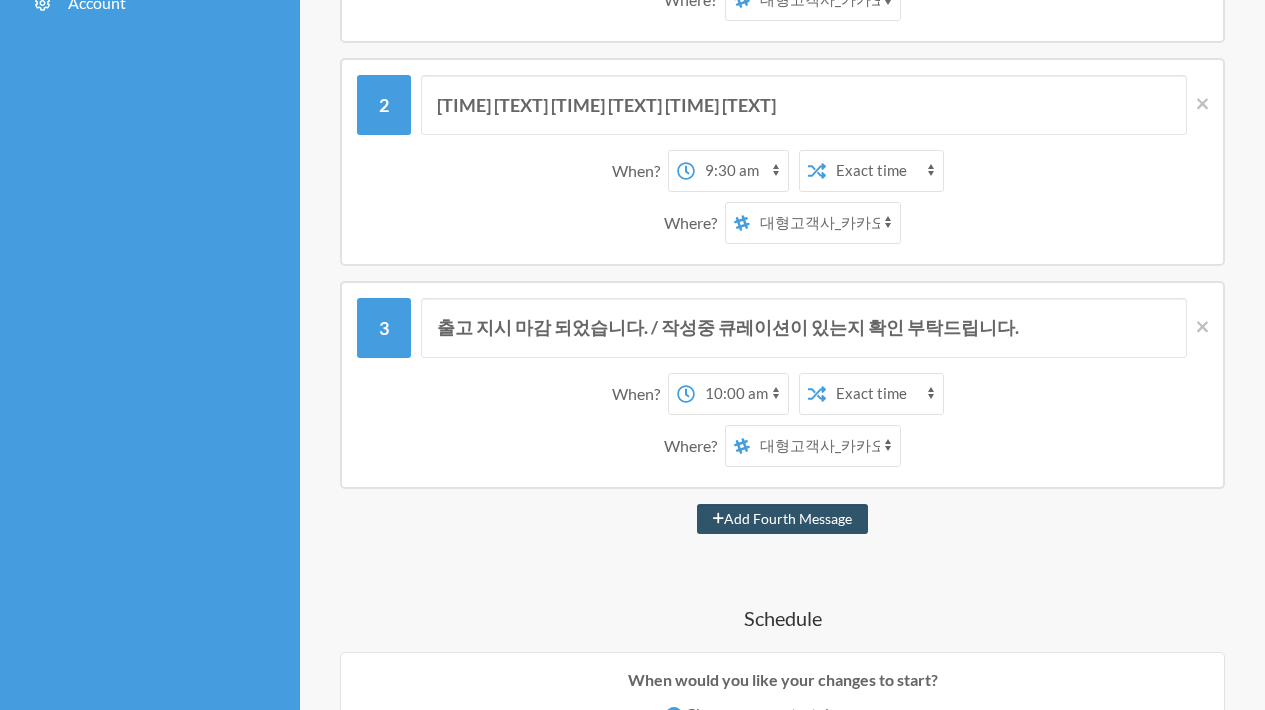 click on "마감 1시간 전 안내) 큐레이션 출고 지시 마감 시간 1시간 전 입니다.     When?     12:00 am 12:15 am 12:30 am 12:45 am 1:00 am 1:15 am 1:30 am 1:45 am 2:00 am 2:15 am 2:30 am 2:45 am 3:00 am 3:15 am 3:30 am 3:45 am 4:00 am 4:15 am 4:30 am 4:45 am 5:00 am 5:15 am 5:30 am 5:45 am 6:00 am 6:15 am 6:30 am 6:45 am 7:00 am 7:15 am 7:30 am 7:45 am 8:00 am 8:15 am 8:30 am 8:45 am 9:00 am 9:15 am 9:30 am 9:45 am 10:00 am 10:15 am 10:30 am 10:45 am 11:00 am 11:15 am 11:30 am 11:45 am 12:00 pm 12:15 pm 12:30 pm 12:45 pm 1:00 pm 1:15 pm 1:30 pm 1:45 pm 2:00 pm 2:15 pm 2:30 pm 2:45 pm 3:00 pm 3:15 pm 3:30 pm 3:45 pm 4:00 pm 4:15 pm 4:30 pm 4:45 pm 5:00 pm 5:15 pm 5:30 pm 5:45 pm 6:00 pm 6:15 pm 6:30 pm 6:45 pm 7:00 pm 7:15 pm 7:30 pm 7:45 pm 8:00 pm 8:15 pm 8:30 pm 8:45 pm 9:00 pm 9:15 pm 9:30 pm 9:45 pm 10:00 pm 10:15 pm 10:30 pm 10:45 pm 11:00 pm 11:15 pm 11:30 pm 11:45 pm   on  day 1     12:00 am 12:15 am 12:30 am 12:45 am 1:00 am 1:15 am 1:30 am 1:45 am 2:00 am 2:15 am 2:30 am 2:45 am 3:00 am" at bounding box center [782, 822] 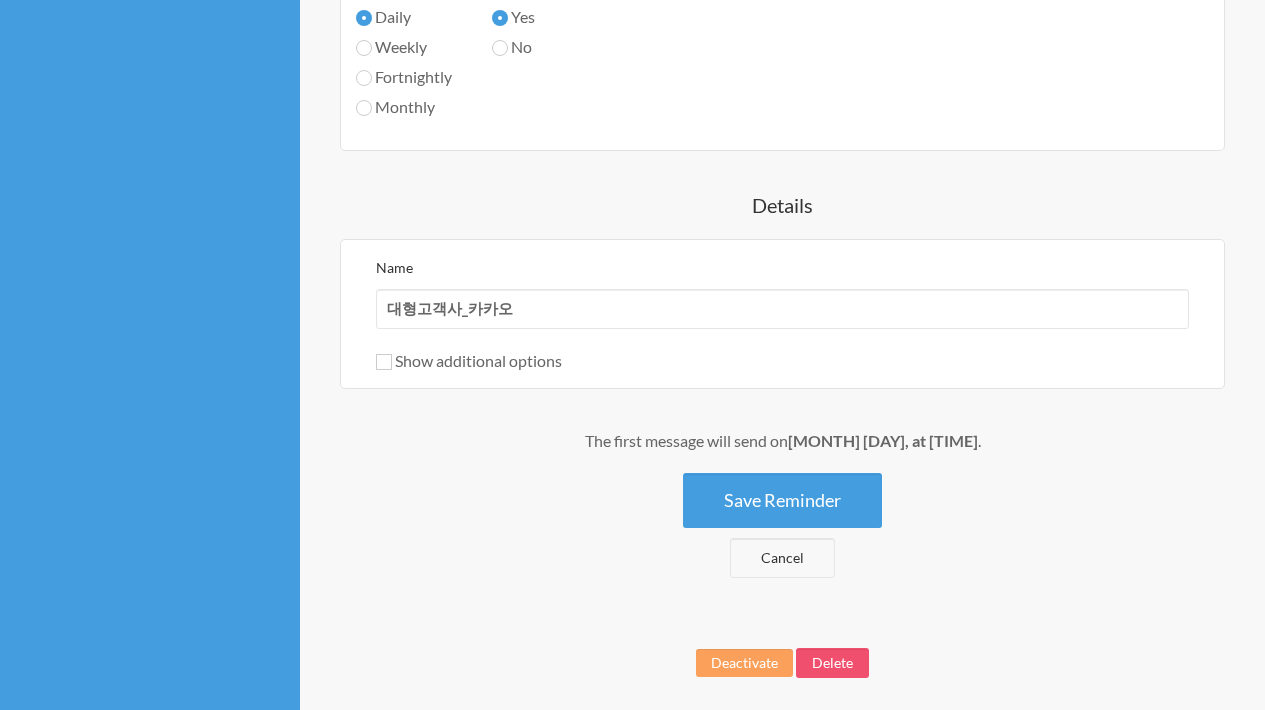 scroll, scrollTop: 1698, scrollLeft: 0, axis: vertical 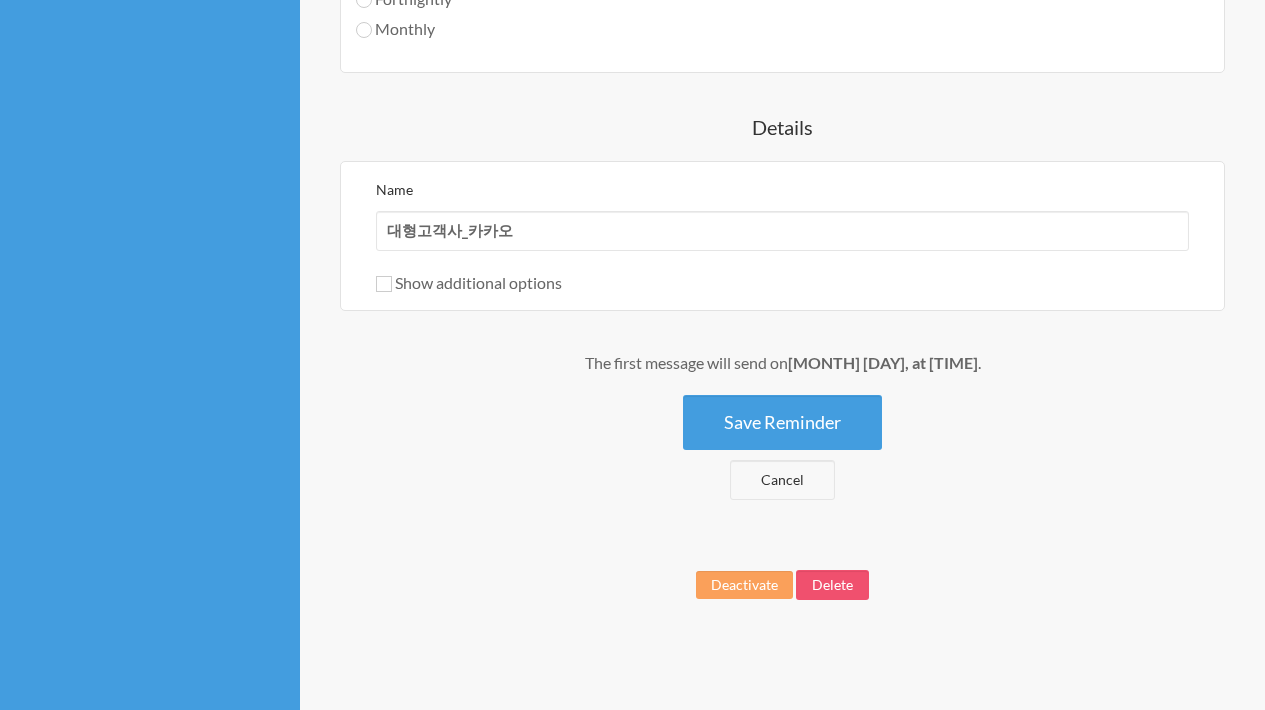 click on "Save Reminder" at bounding box center (782, 422) 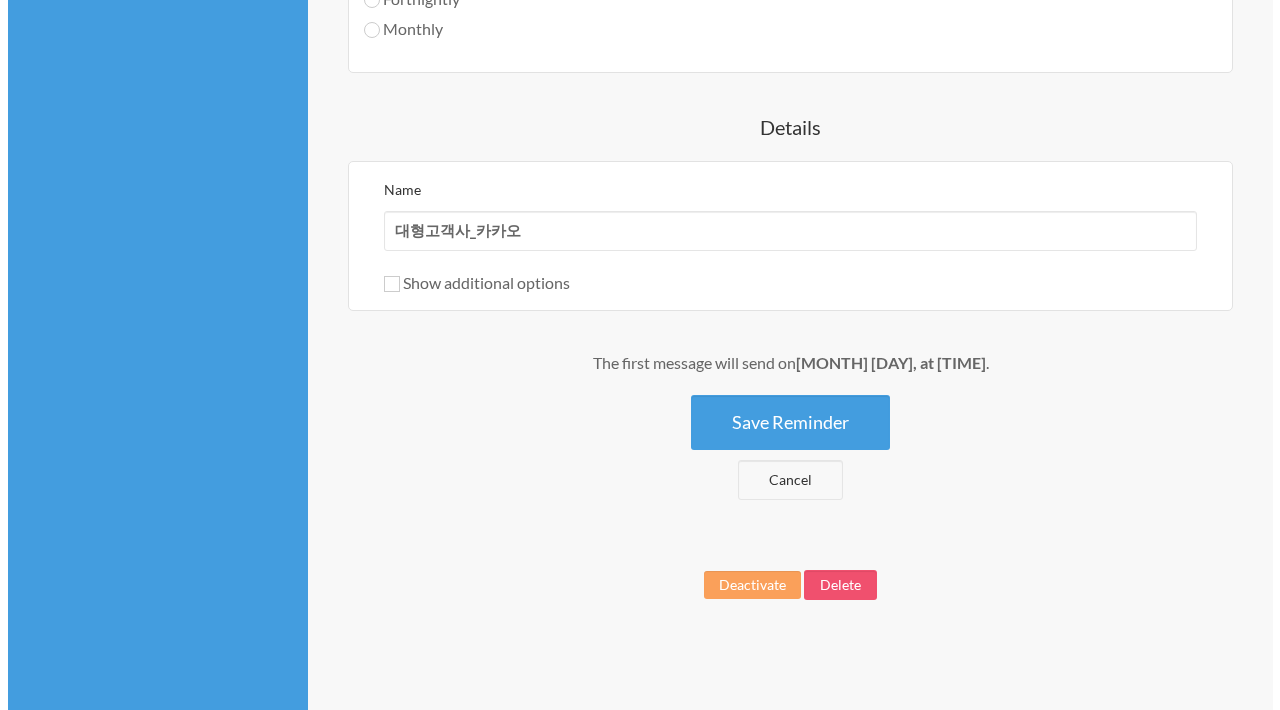 scroll, scrollTop: 0, scrollLeft: 0, axis: both 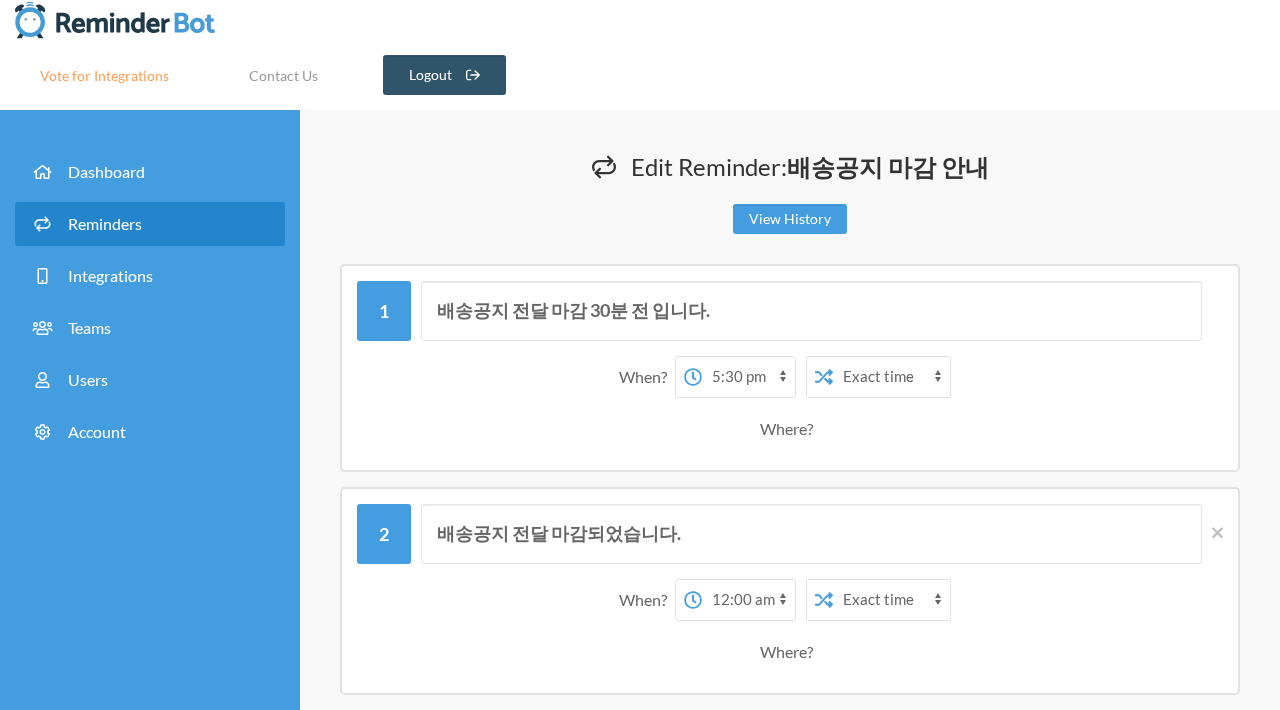 select on "17:30:00" 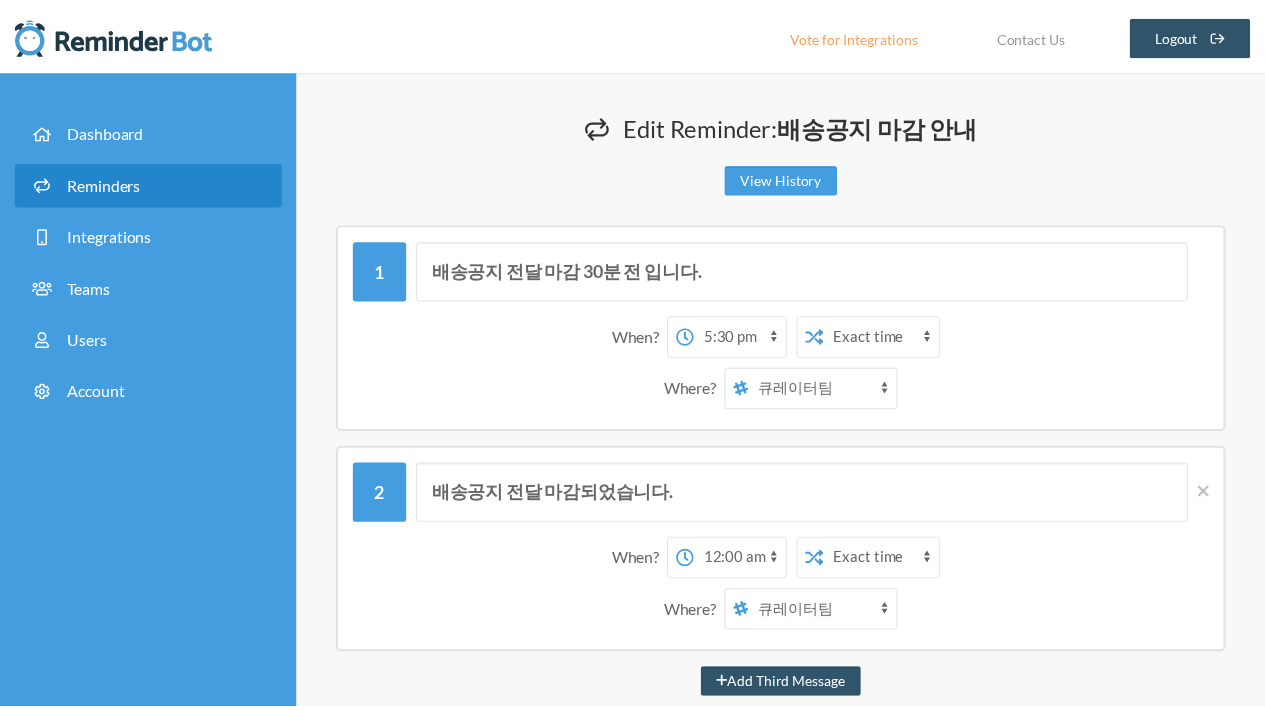 scroll, scrollTop: 0, scrollLeft: 0, axis: both 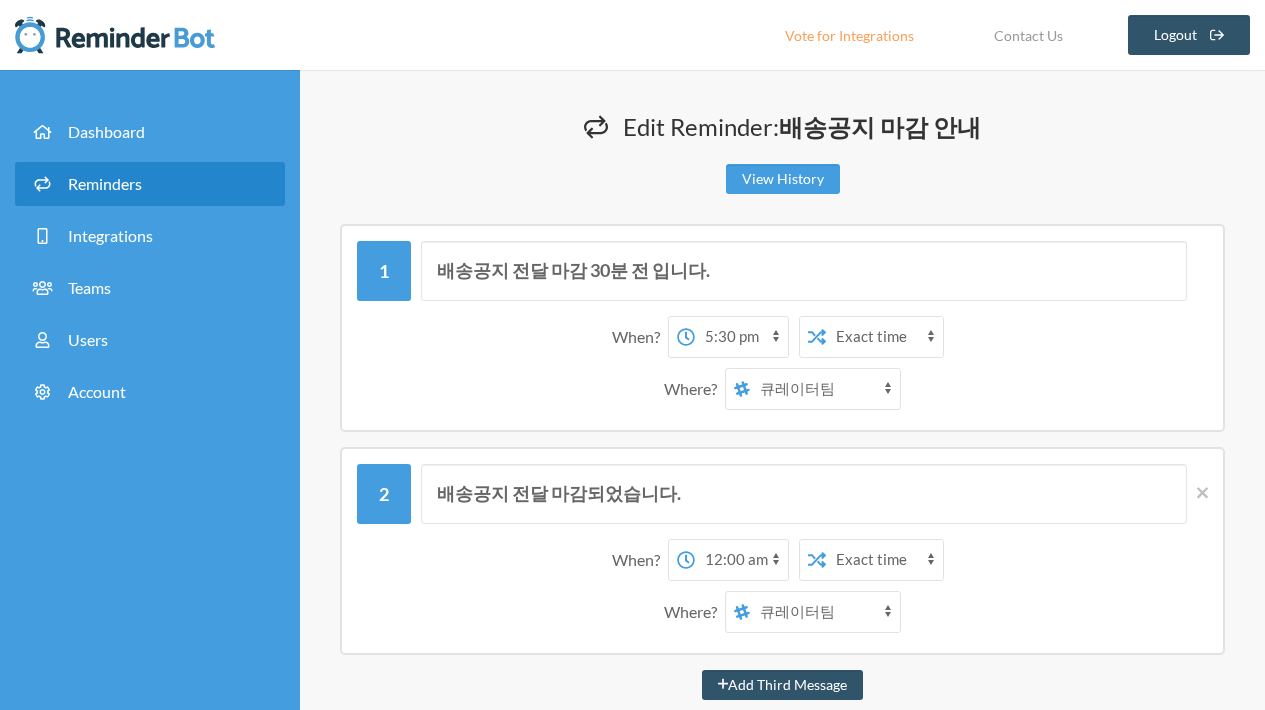 click on "이원석   3PL_양지센터 3PL_양지센터_명세서&가격표 3PL_양지센터_주요 안내 사항 [구매&큐레이터팀] 선입고/추가발주 요청방 bot_test 개인업무_이원석 대형고객사_카카오 배송관리 - 물류팀 내부 채널 배송관리-큐레이터/영업 배송일정팀 이원석 이원석_개인업무 이원석_업무정리 재고확인 큐레이터팀 현대중공업(임시)" at bounding box center (825, 389) 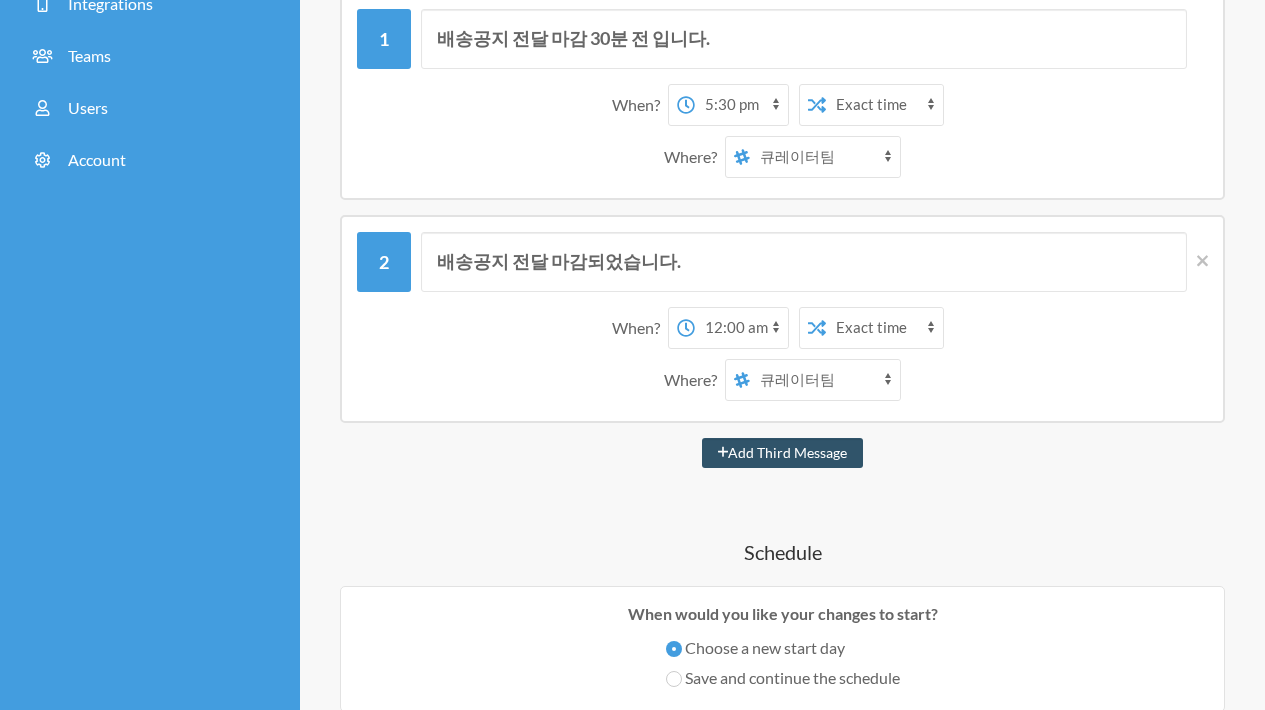 scroll, scrollTop: 233, scrollLeft: 0, axis: vertical 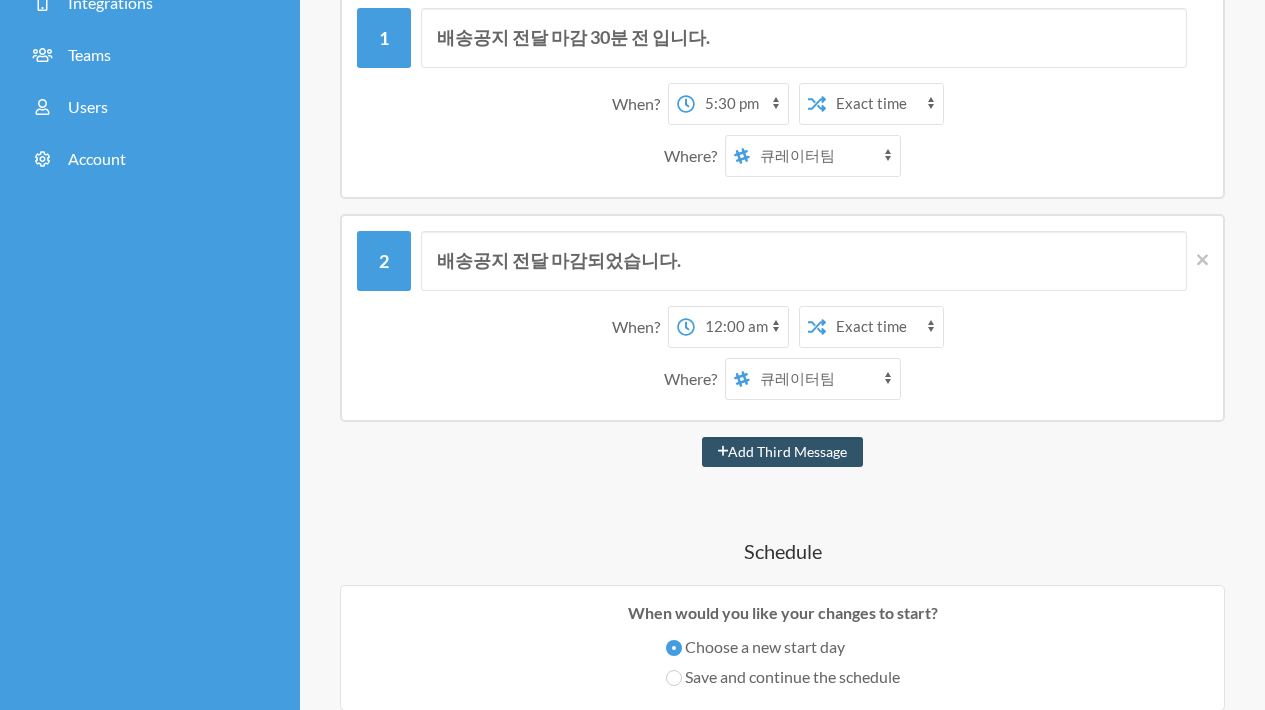 click on "이원석   3PL_양지센터 3PL_양지센터_명세서&가격표 3PL_양지센터_주요 안내 사항 [구매&큐레이터팀] 선입고/추가발주 요청방 bot_test 개인업무_이원석 대형고객사_카카오 배송관리 - 물류팀 내부 채널 배송관리-큐레이터/영업 배송일정팀 이원석 이원석_개인업무 이원석_업무정리 재고확인 큐레이터팀 현대중공업(임시)" at bounding box center (825, 379) 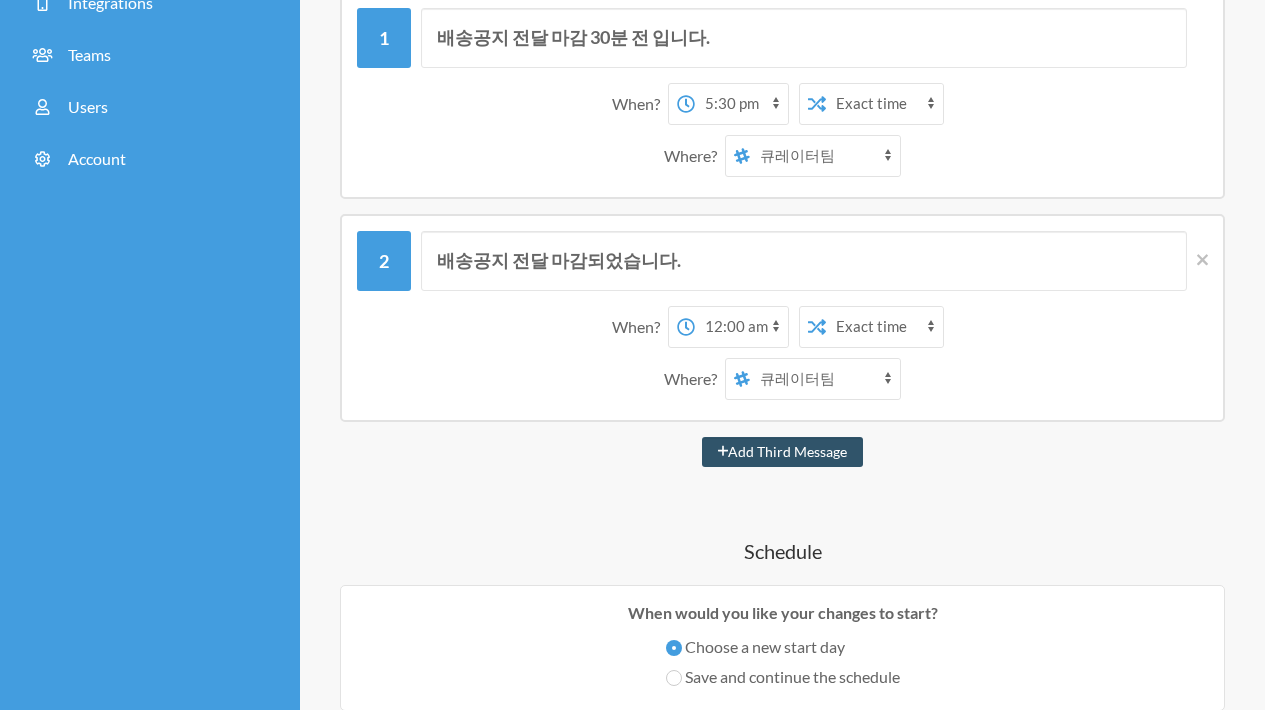 click on "이원석   3PL_양지센터 3PL_양지센터_명세서&가격표 3PL_양지센터_주요 안내 사항 [구매&큐레이터팀] 선입고/추가발주 요청방 bot_test 개인업무_이원석 대형고객사_카카오 배송관리 - 물류팀 내부 채널 배송관리-큐레이터/영업 배송일정팀 이원석 이원석_개인업무 이원석_업무정리 재고확인 큐레이터팀 현대중공업(임시)" at bounding box center [825, 379] 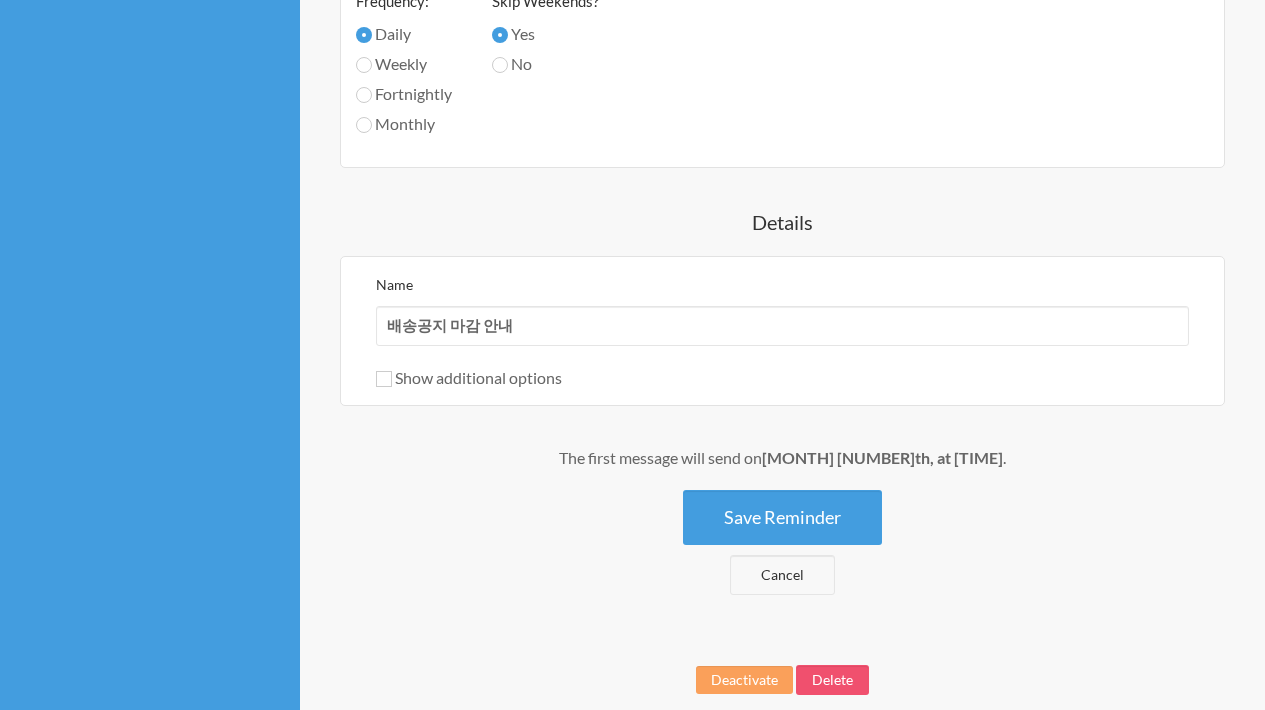 scroll, scrollTop: 1475, scrollLeft: 0, axis: vertical 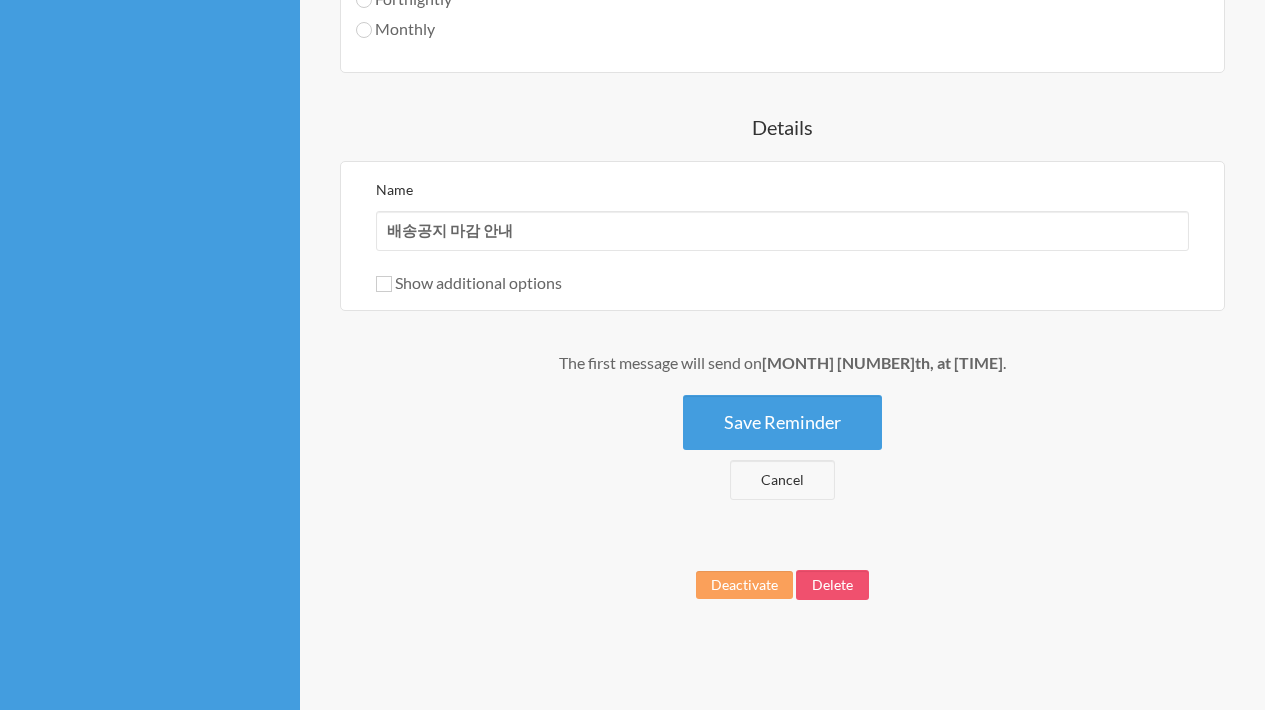 click on "Save Reminder" at bounding box center [782, 422] 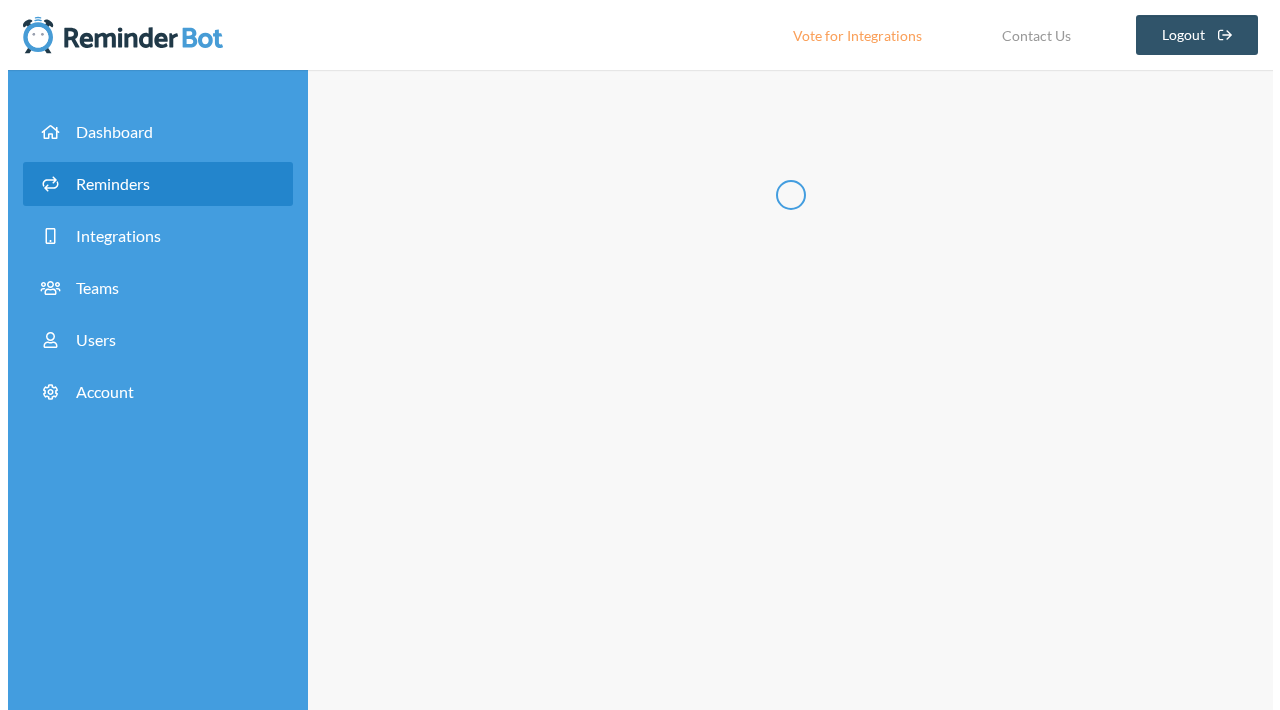 scroll, scrollTop: 0, scrollLeft: 0, axis: both 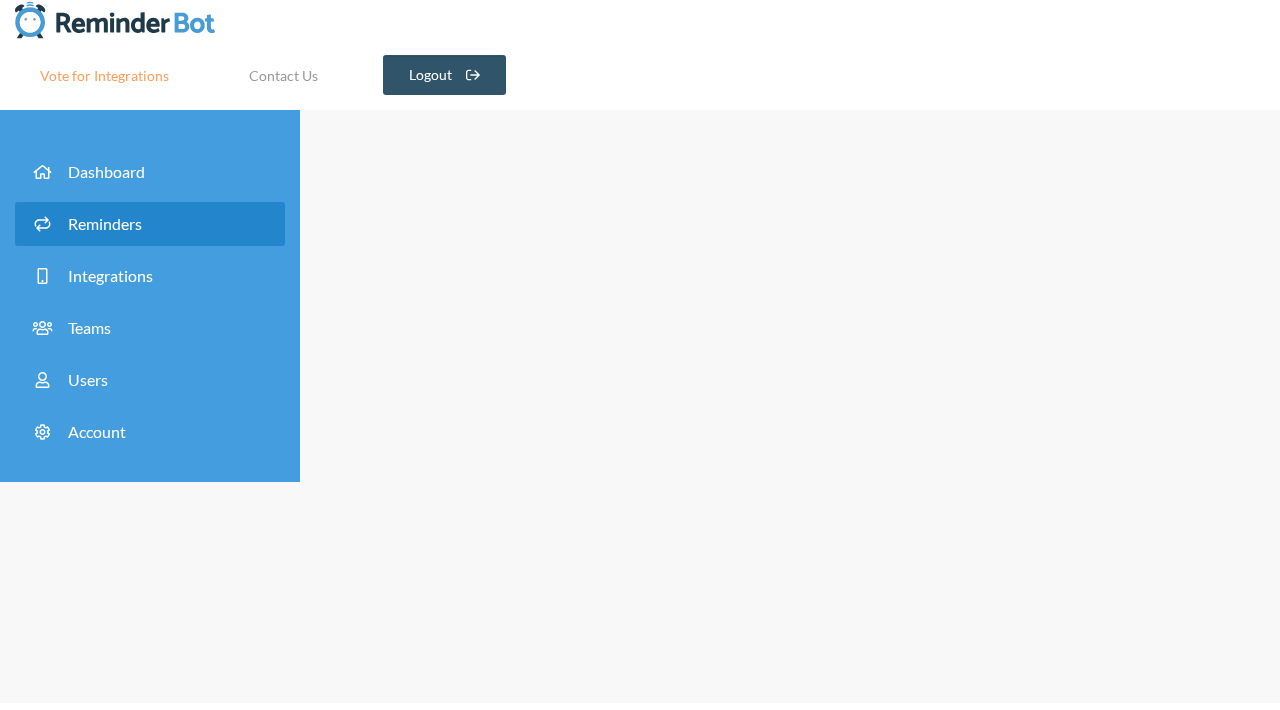 type on "출고지시 독려 오전" 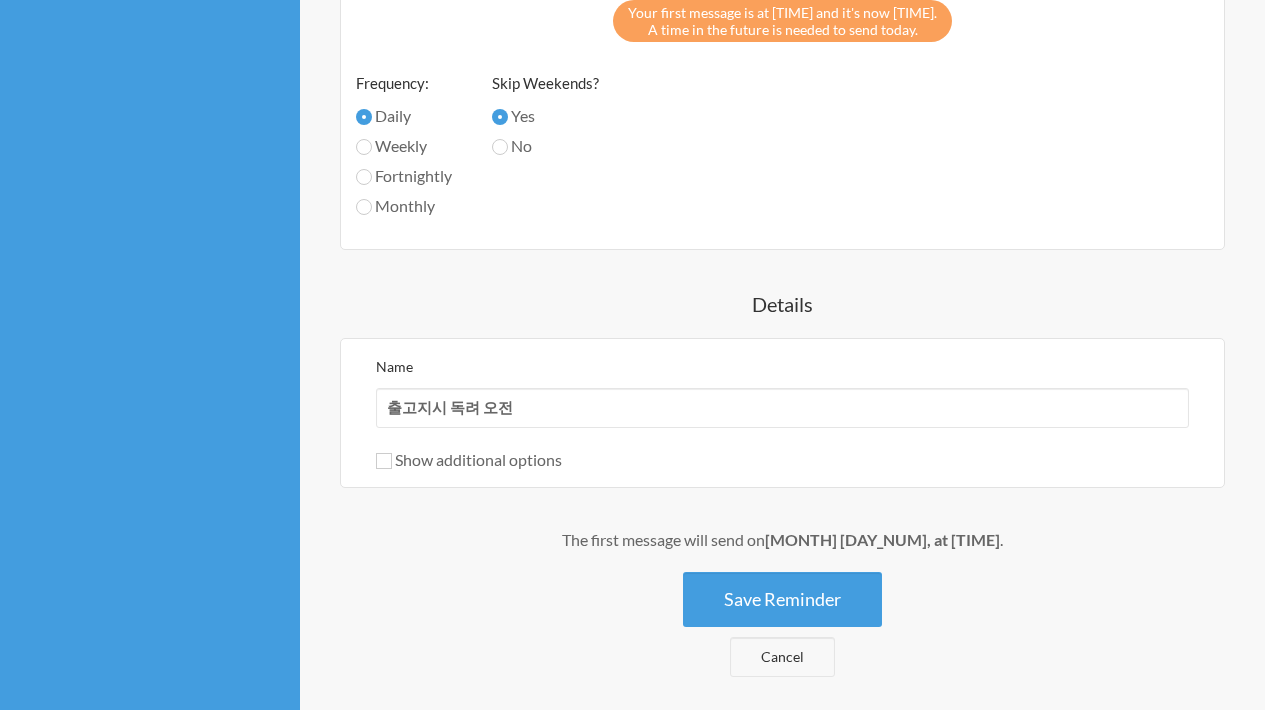 scroll, scrollTop: 2367, scrollLeft: 0, axis: vertical 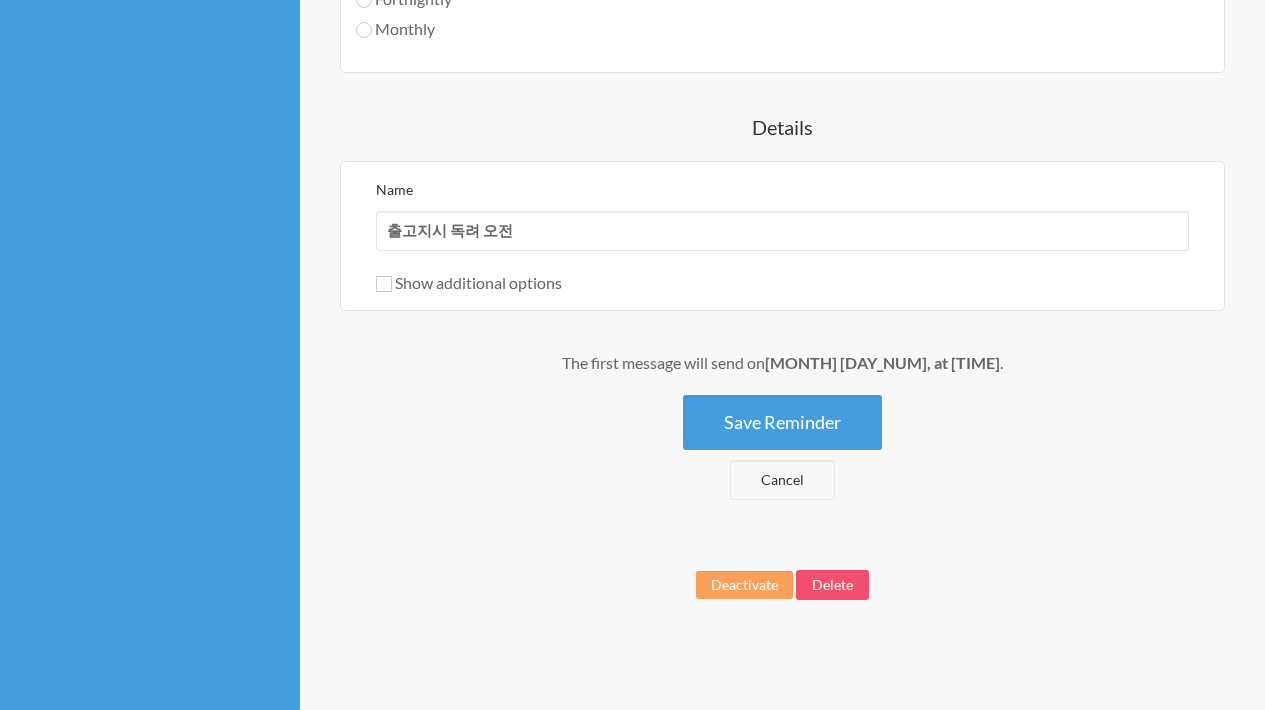click on "Save Reminder" at bounding box center (782, 422) 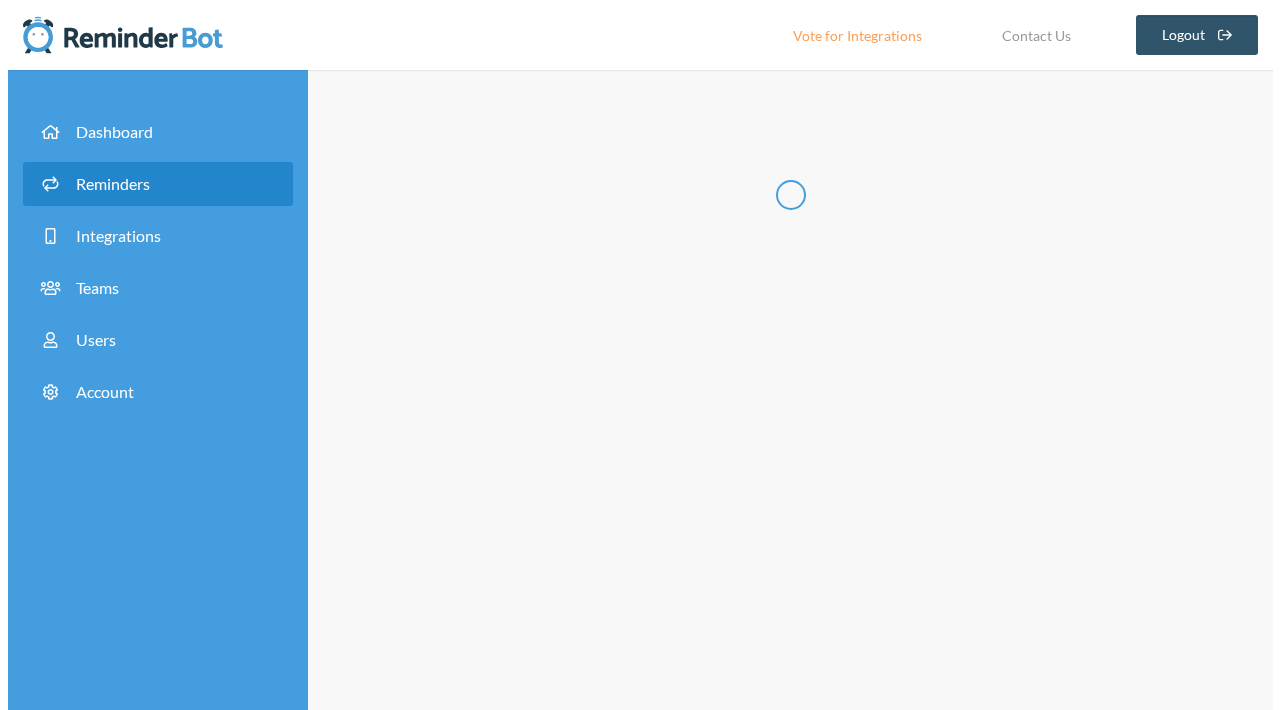 scroll, scrollTop: 0, scrollLeft: 0, axis: both 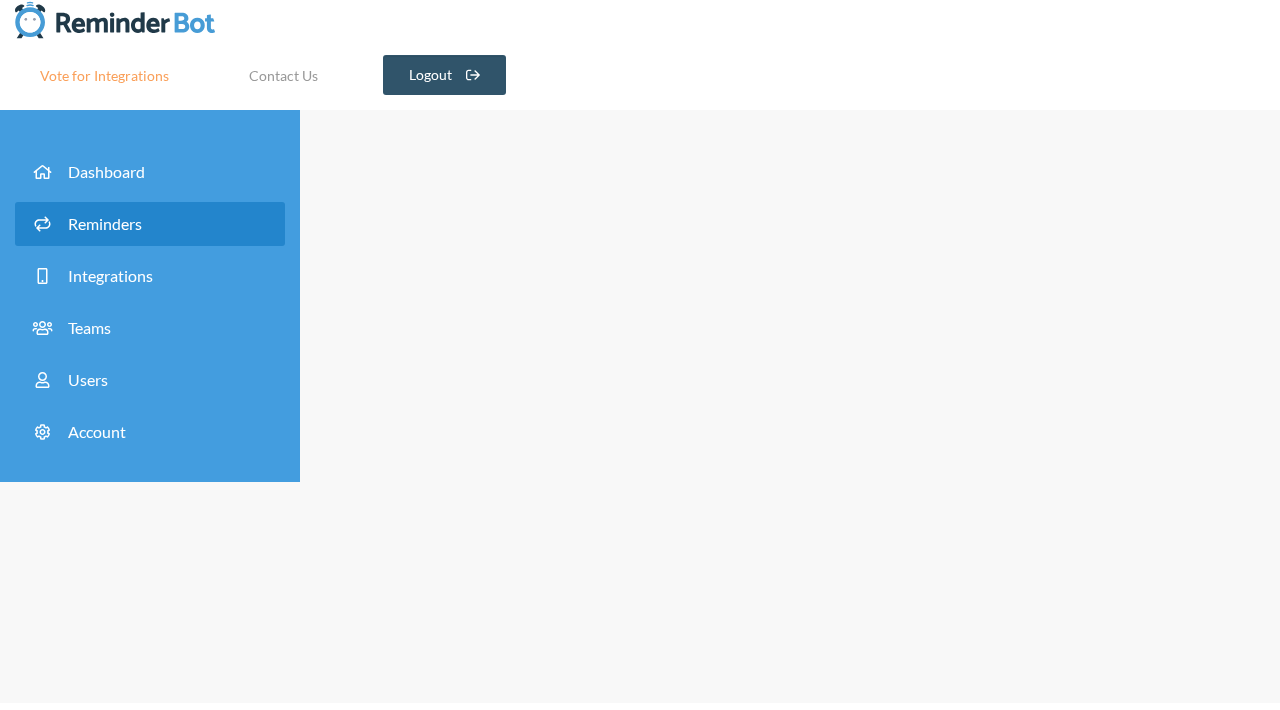 type on "큐레이션 등록 마감_큐레이션팀 (2022년 NEW)" 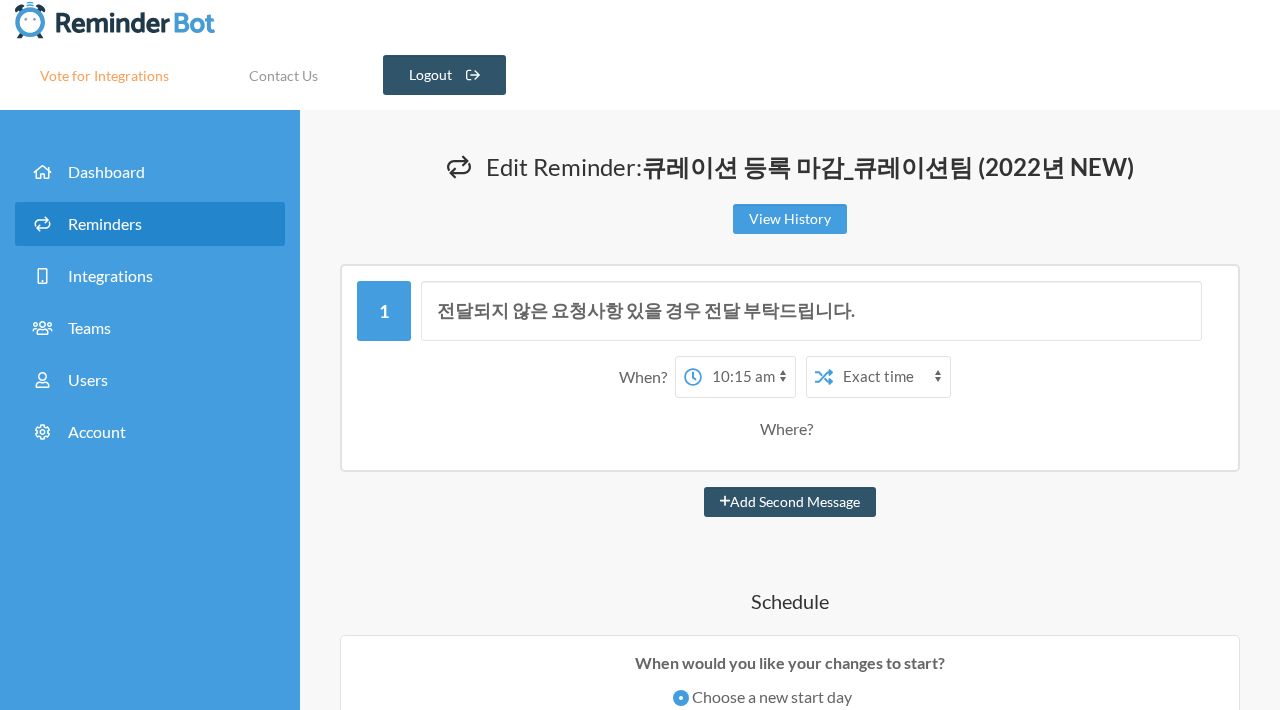 select on "spaces/AAAAGk_4Fms" 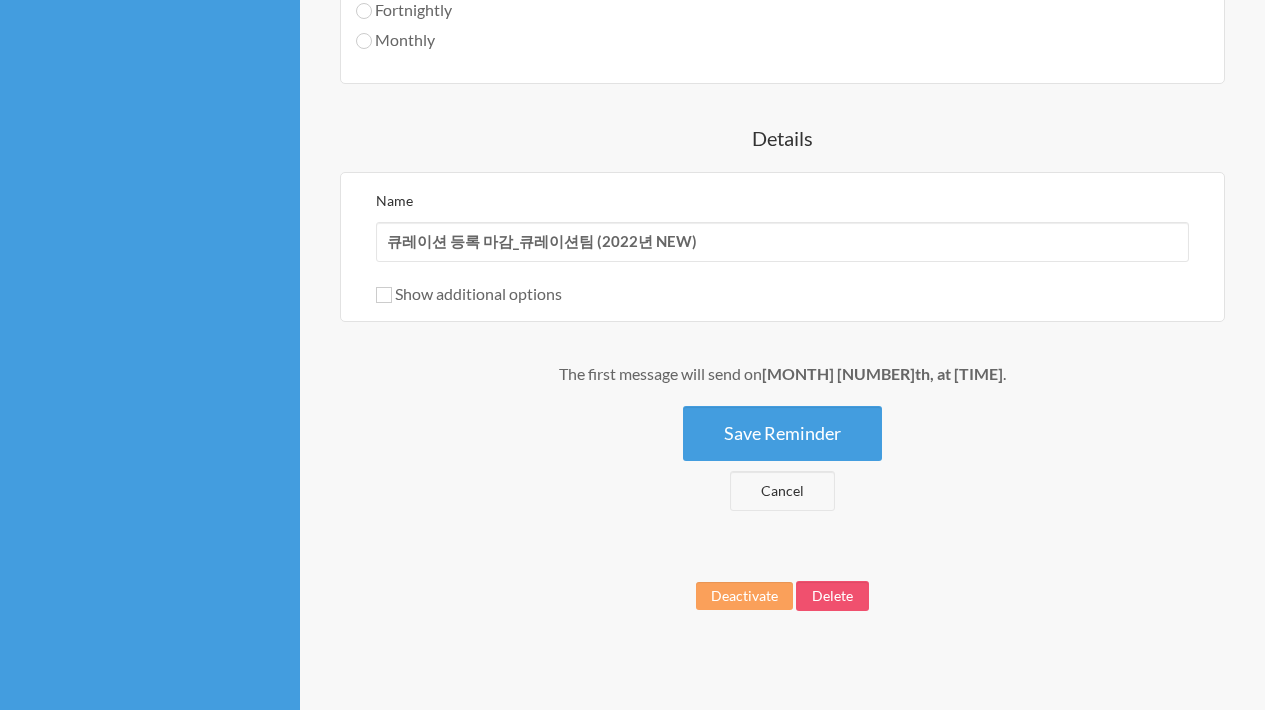 scroll, scrollTop: 1252, scrollLeft: 0, axis: vertical 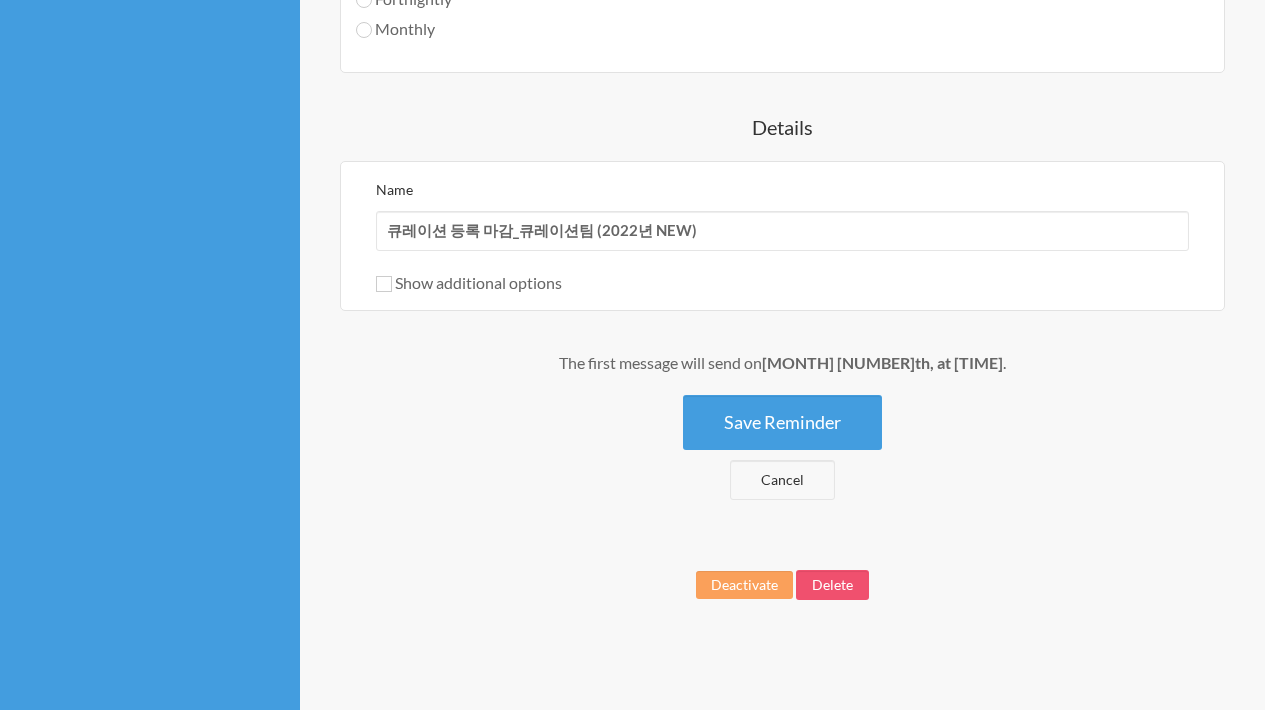 click on "Save Reminder" at bounding box center (782, 422) 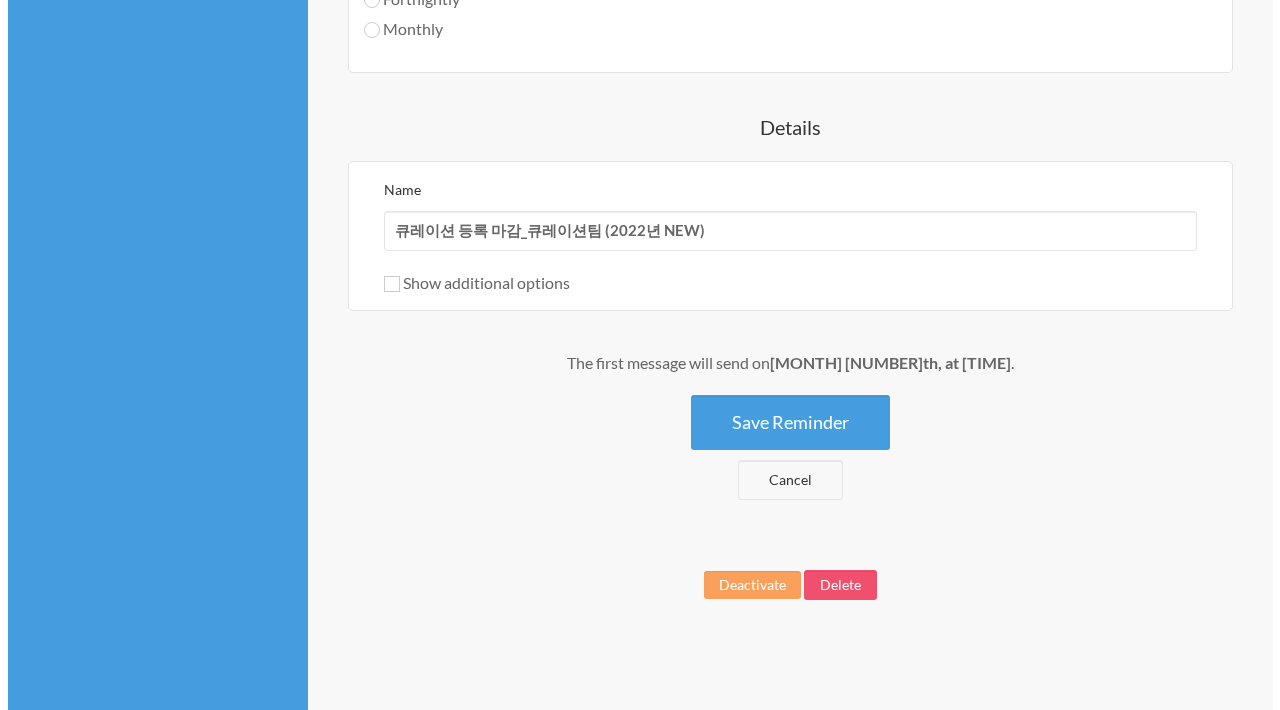 scroll, scrollTop: 0, scrollLeft: 0, axis: both 